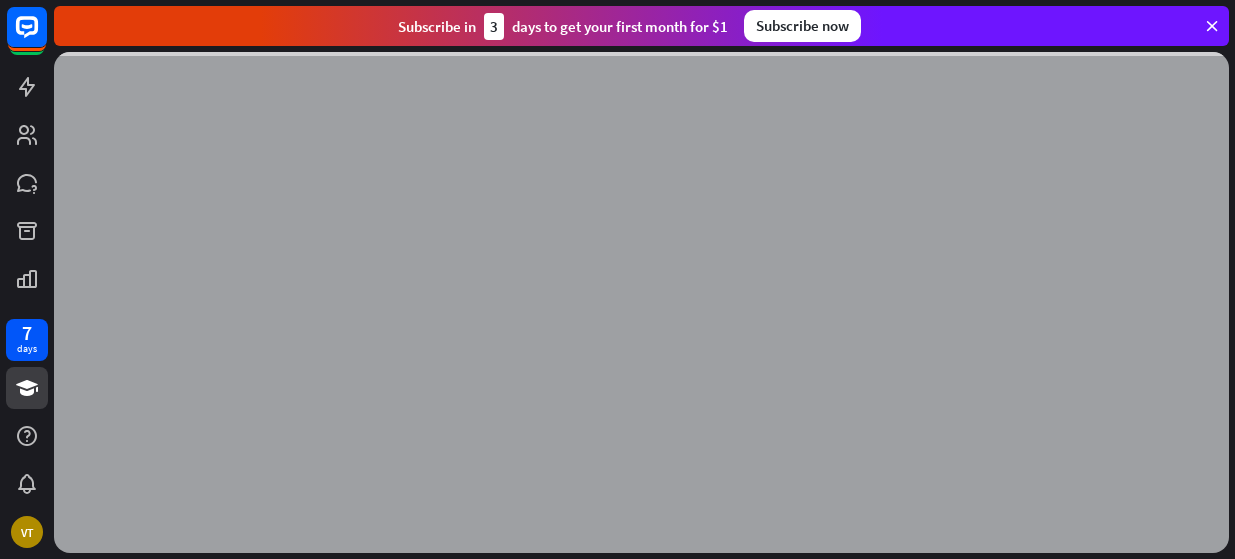 scroll, scrollTop: 0, scrollLeft: 0, axis: both 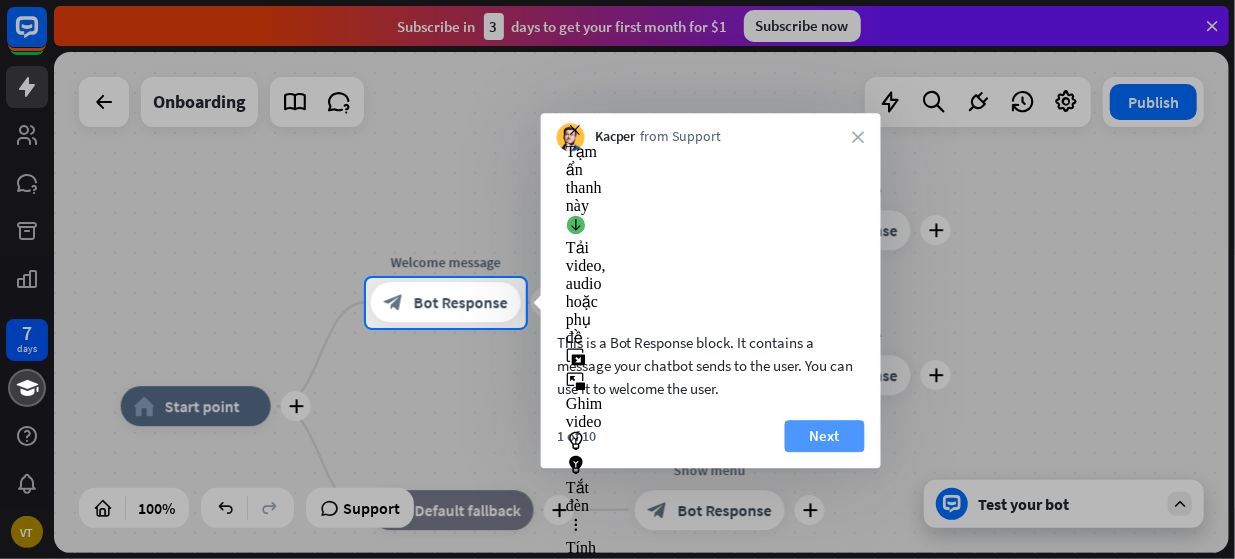 click on "Next" at bounding box center [825, 436] 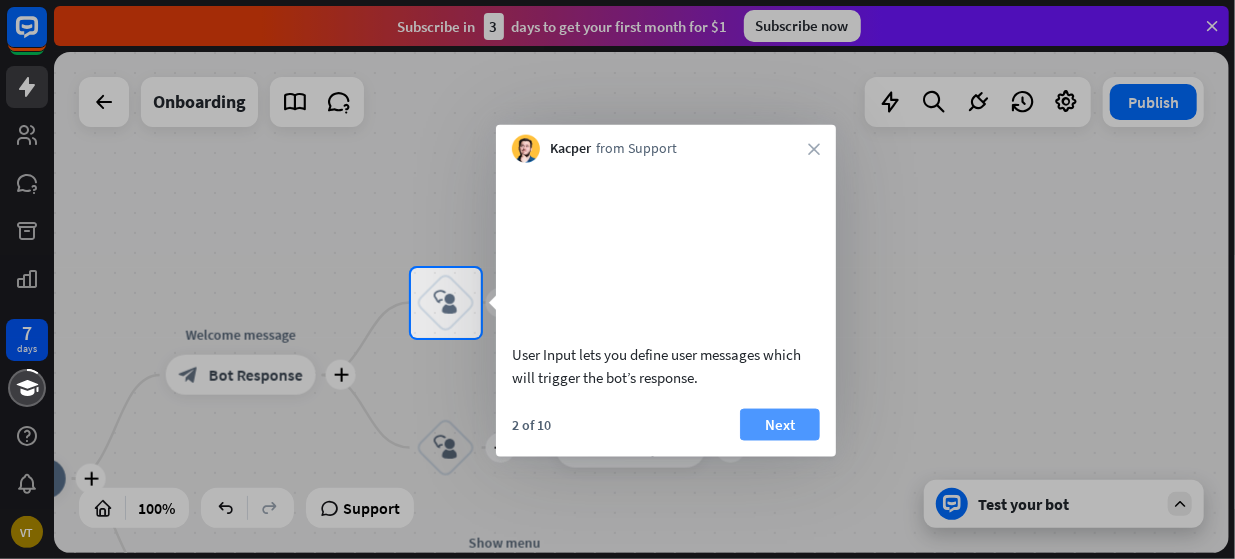 click on "Next" at bounding box center [780, 424] 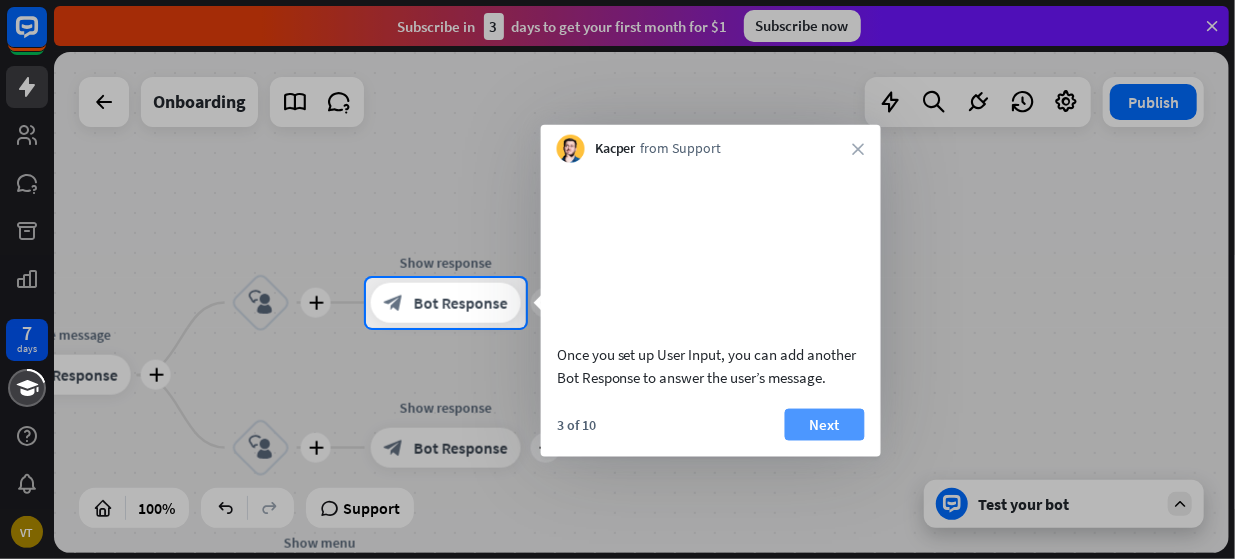 click on "Next" at bounding box center [825, 424] 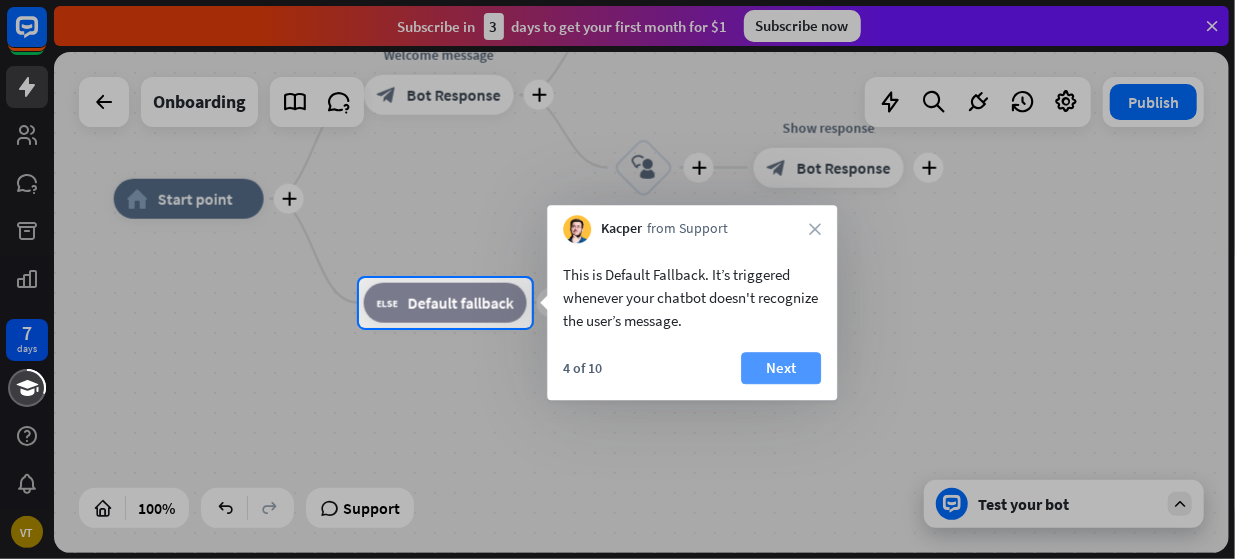 click on "Next" at bounding box center [781, 368] 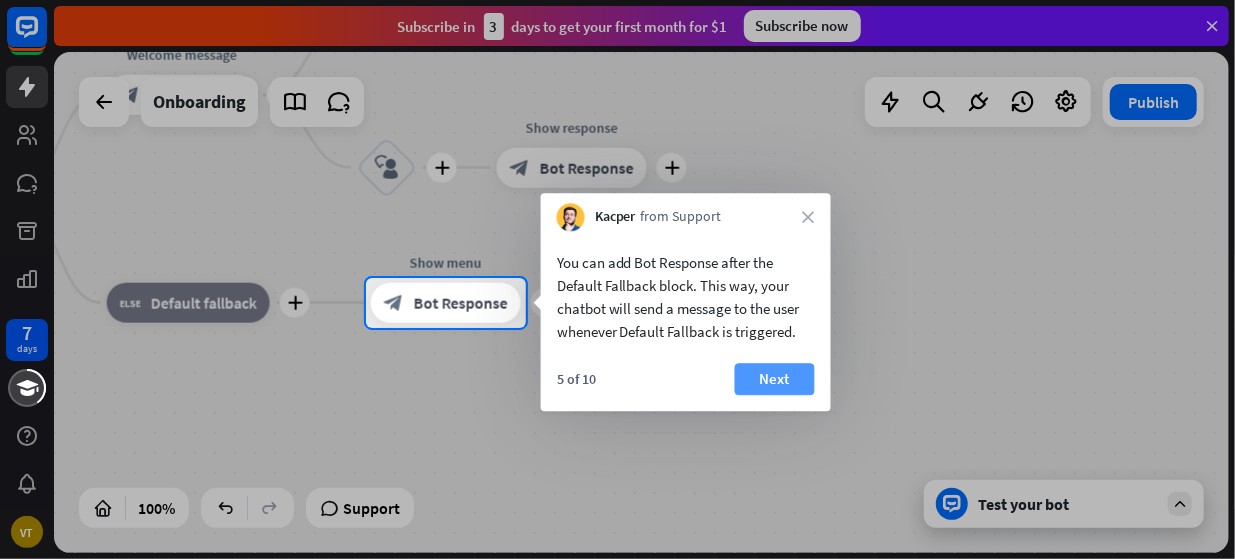 click on "Next" at bounding box center [775, 379] 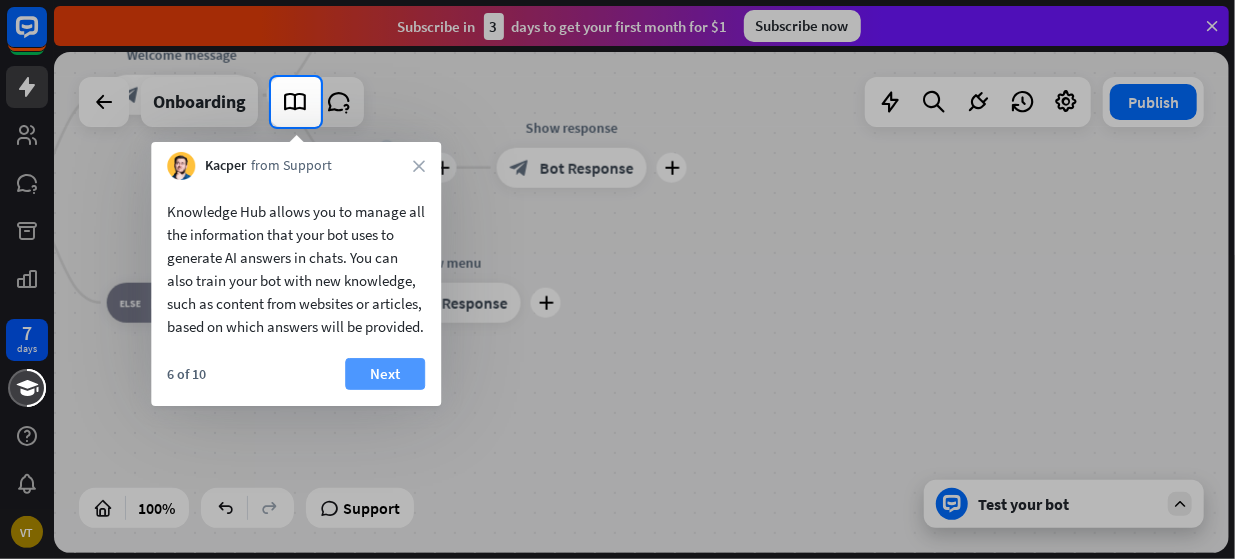click on "Next" at bounding box center [385, 374] 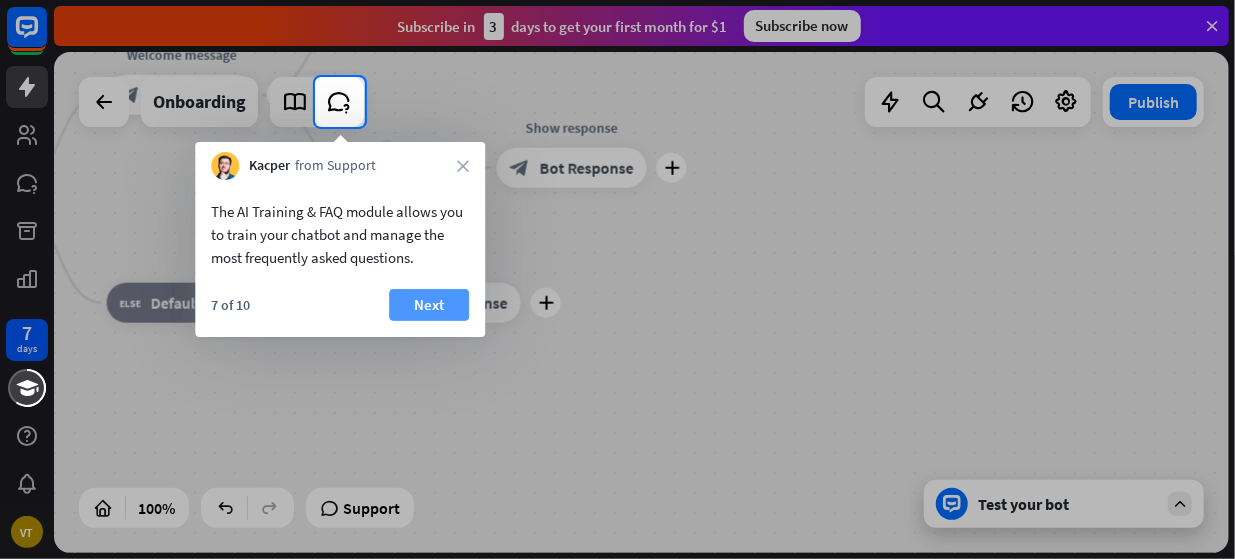 click on "Next" at bounding box center [429, 305] 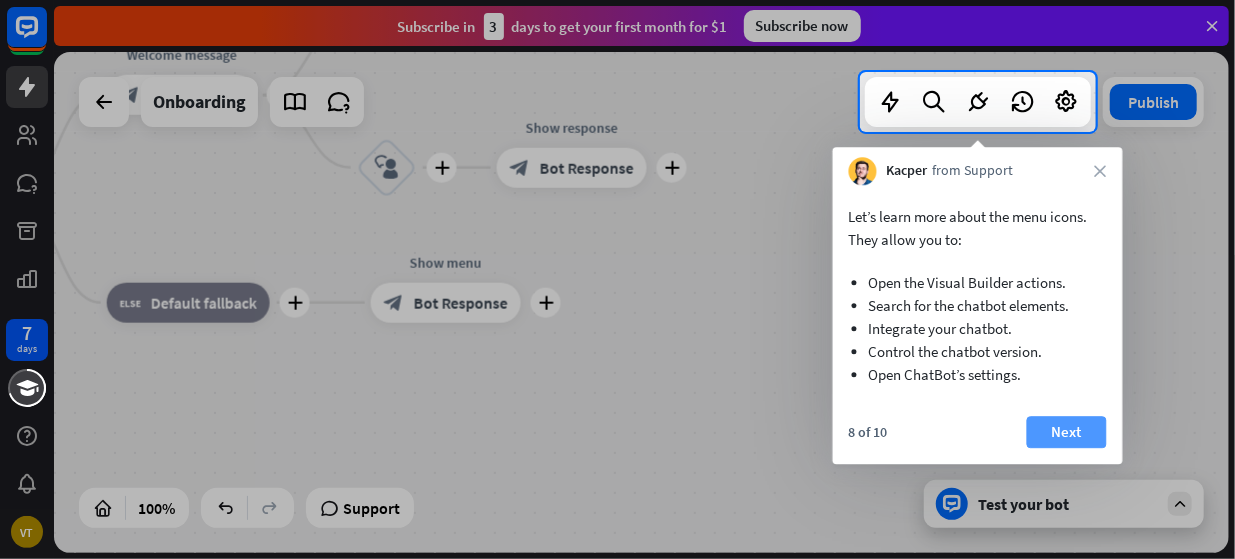 click on "Next" at bounding box center (1067, 432) 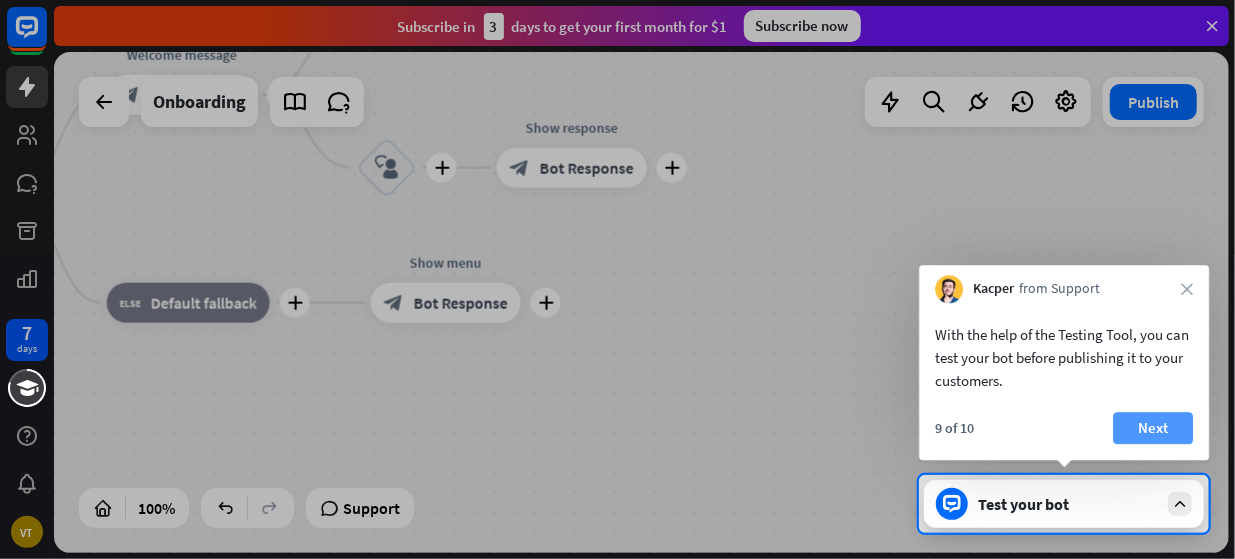 click on "Next" at bounding box center (1153, 428) 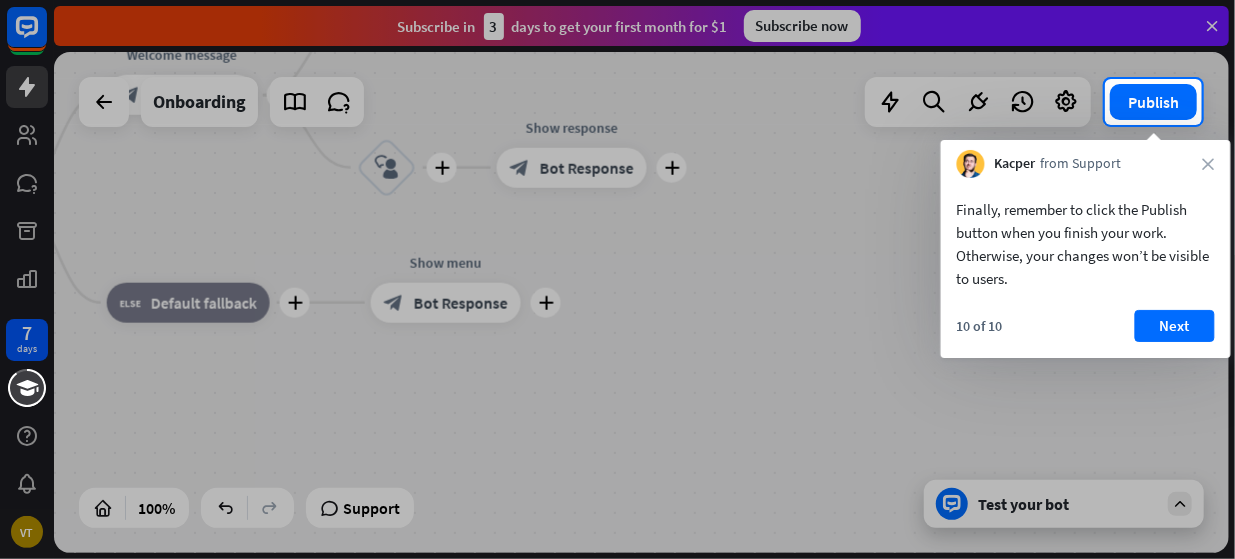 click at bounding box center [617, 39] 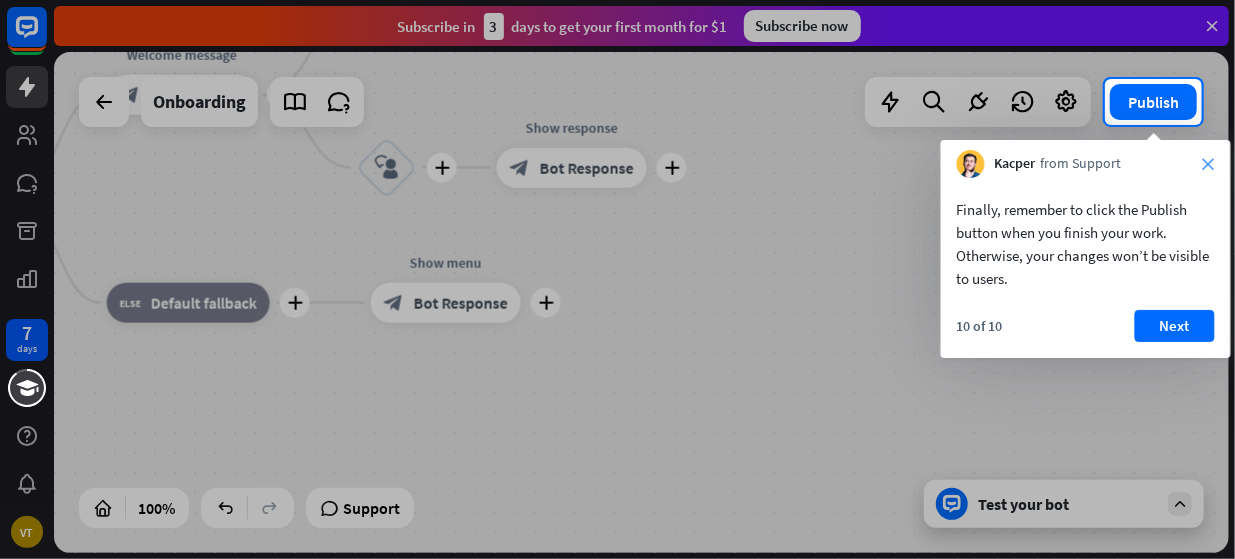 click on "close" at bounding box center (1209, 164) 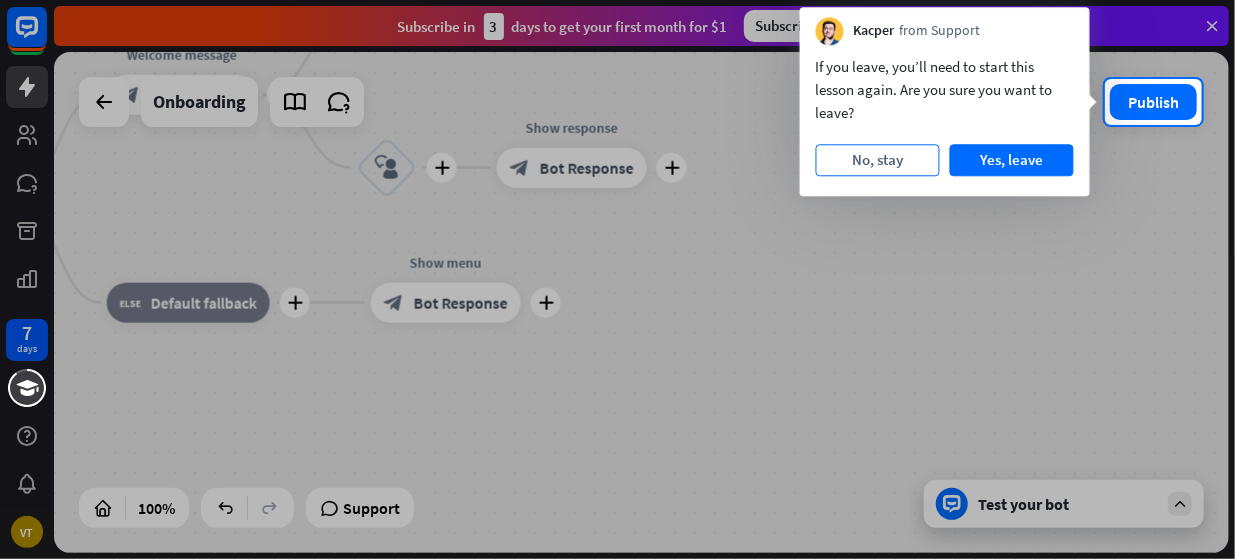 click on "No, stay" at bounding box center (878, 160) 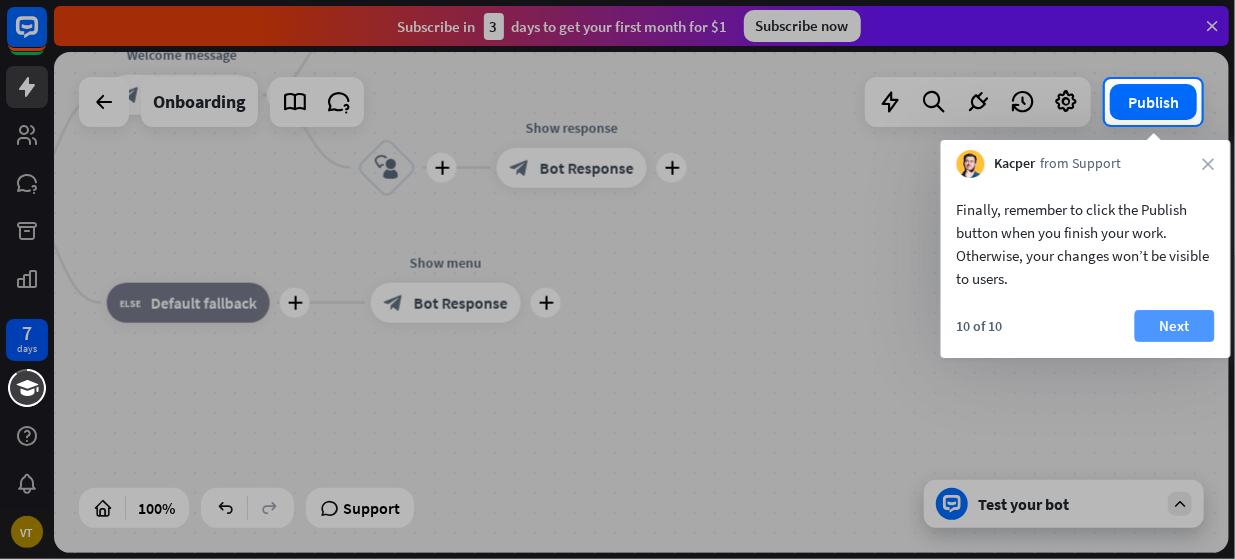 click on "Next" at bounding box center [1175, 326] 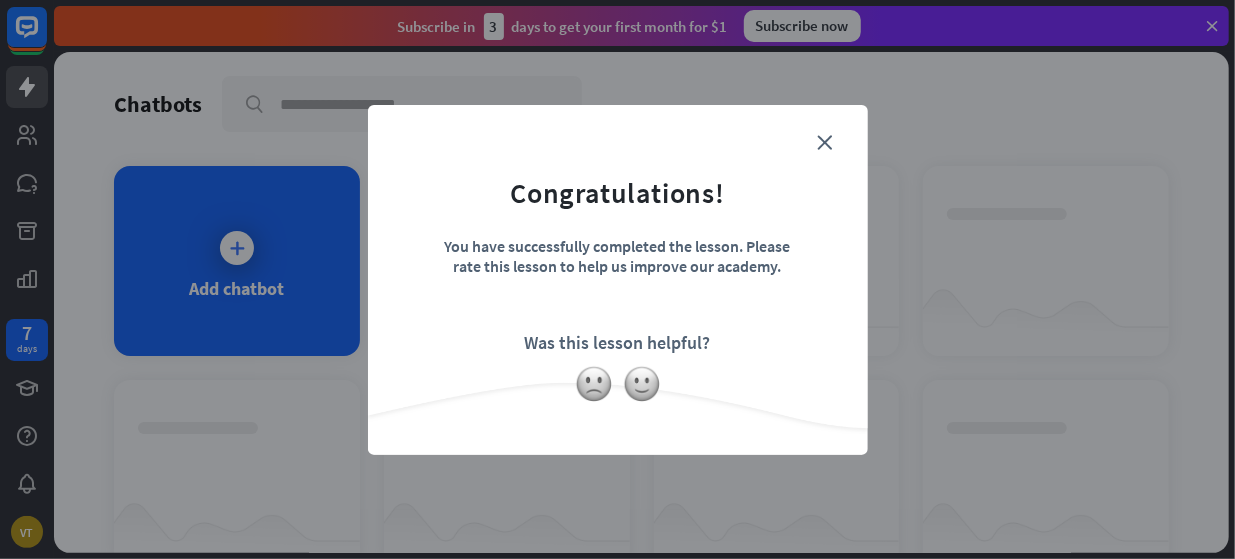 click on "Congratulations!
You have successfully completed the lesson.
Please rate this lesson to help us improve our
academy.
Was this lesson helpful?" at bounding box center (618, 249) 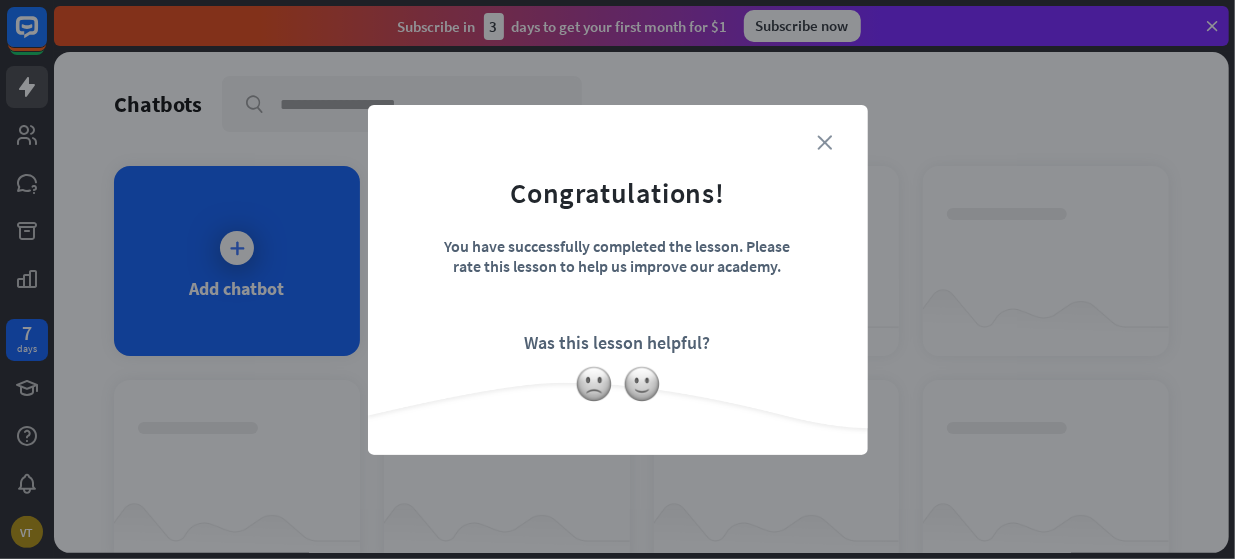 click on "close" at bounding box center (825, 142) 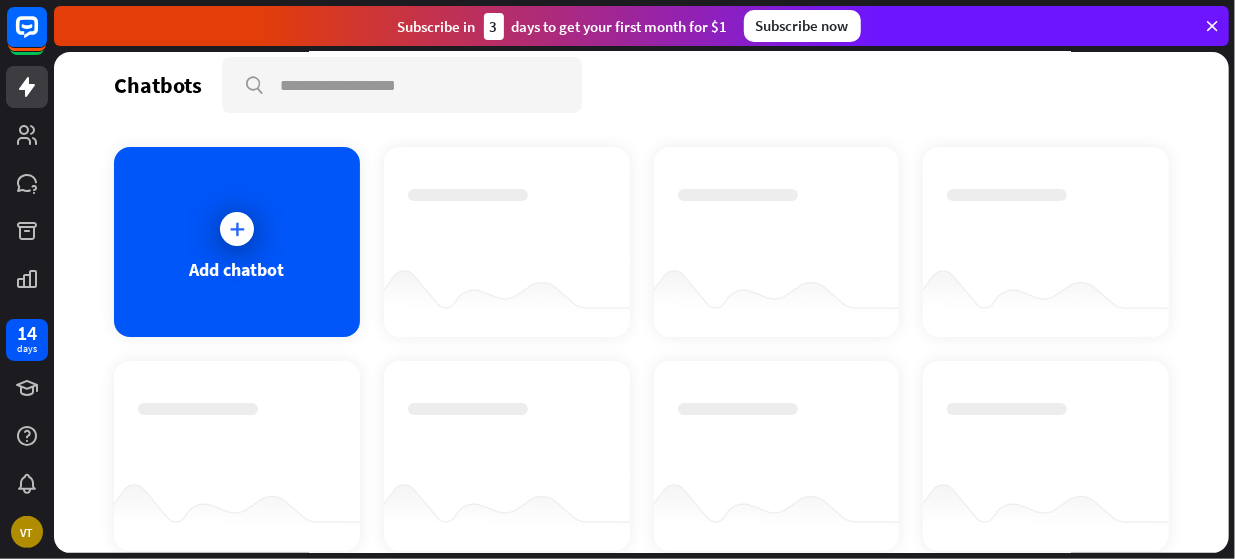 scroll, scrollTop: 0, scrollLeft: 0, axis: both 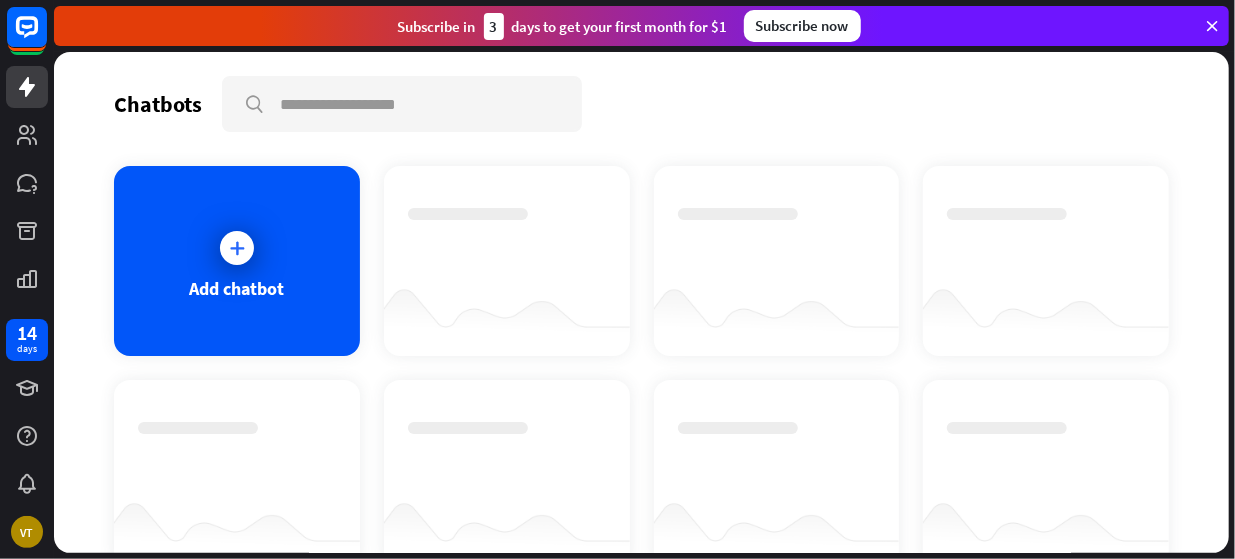 click on "Chatbots   search" at bounding box center [641, 104] 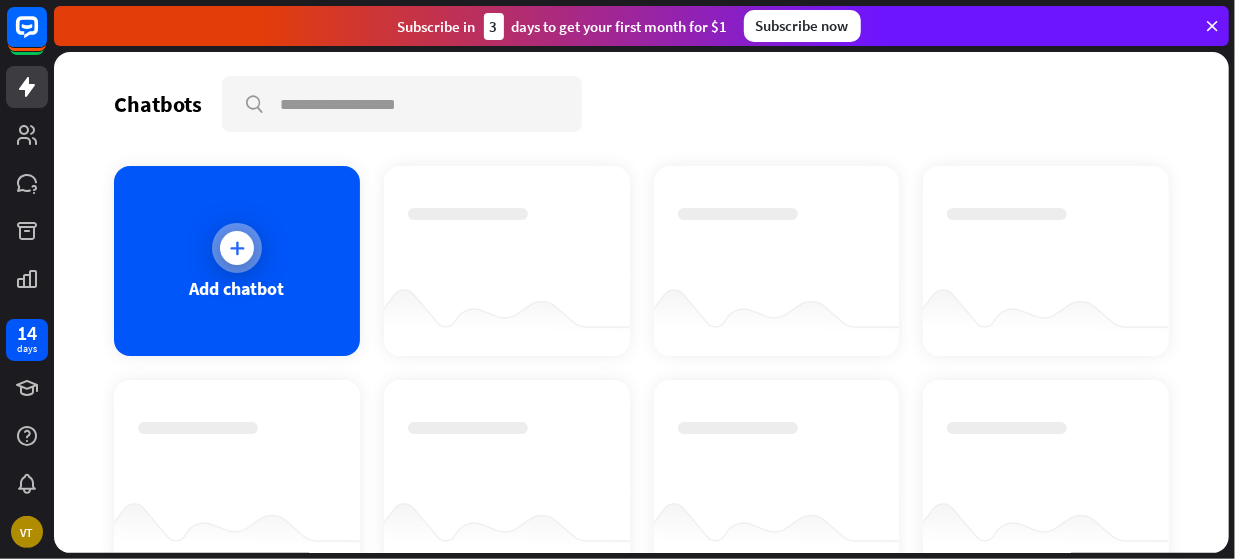 click on "Add chatbot" at bounding box center [237, 261] 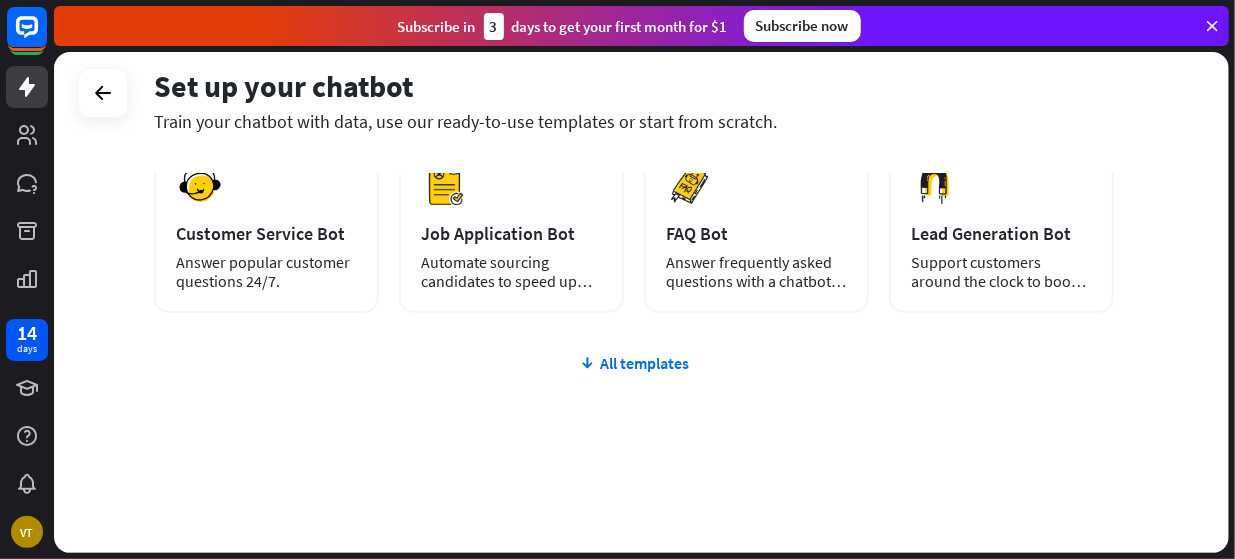 scroll, scrollTop: 46, scrollLeft: 0, axis: vertical 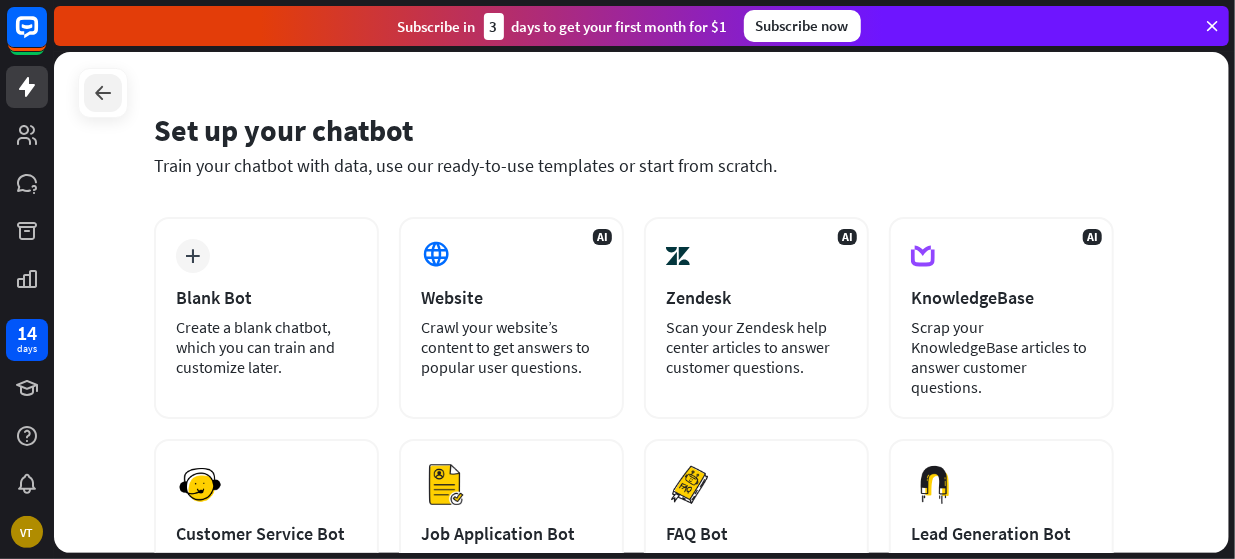 click at bounding box center [103, 93] 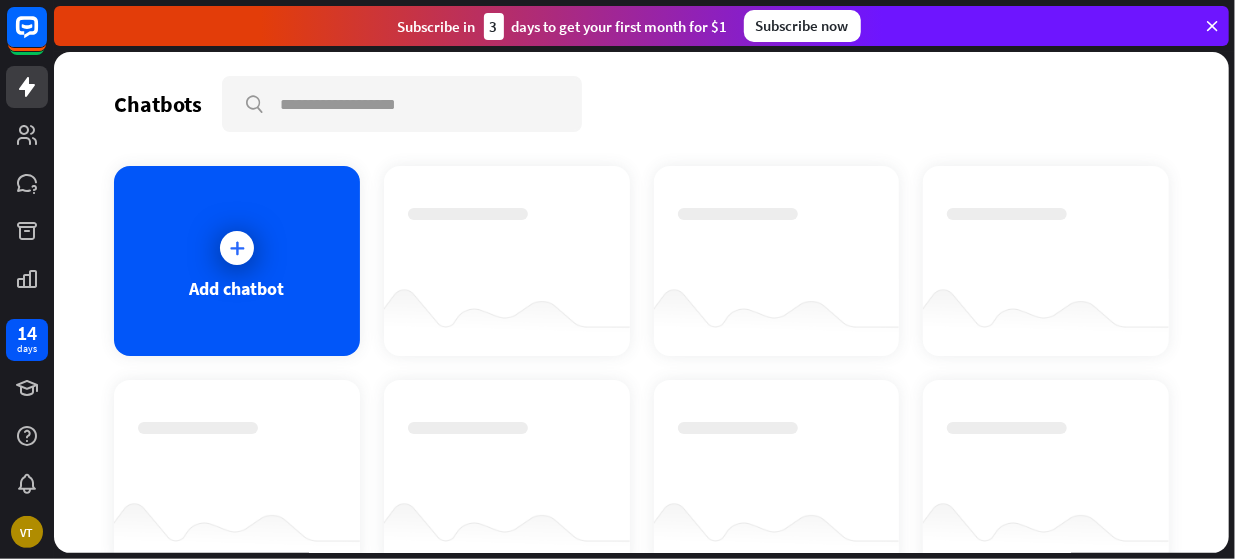 click at bounding box center (1212, 26) 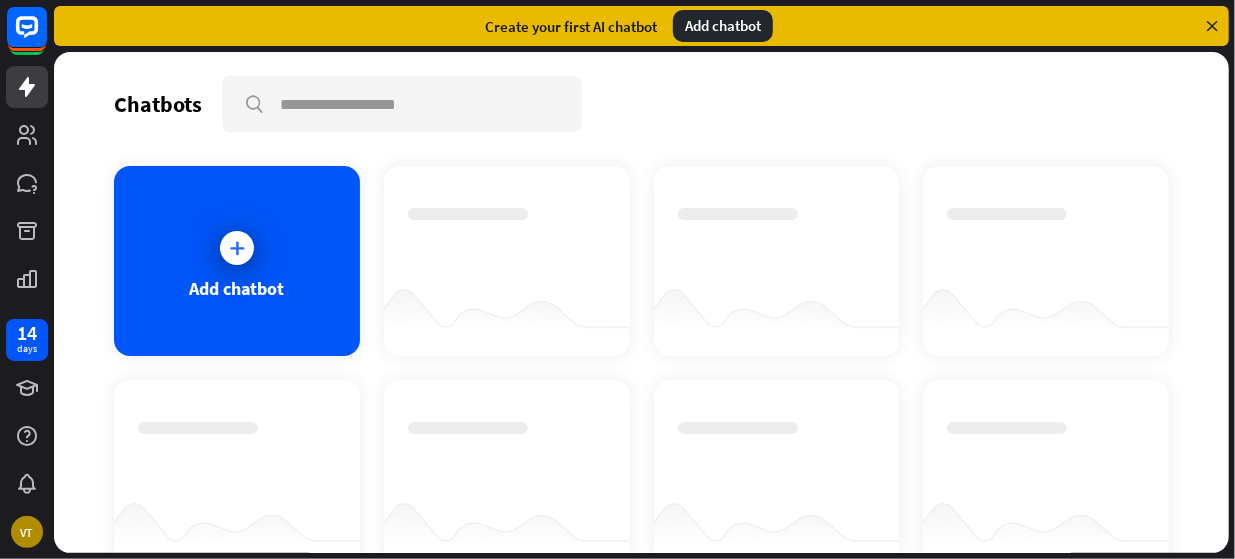 click at bounding box center (1212, 26) 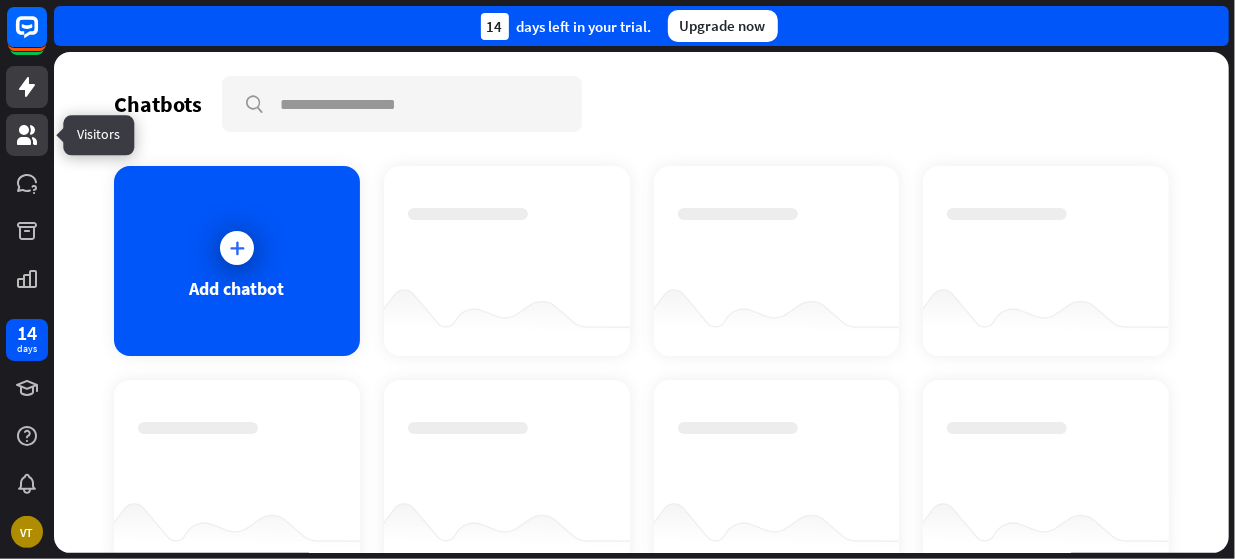 click 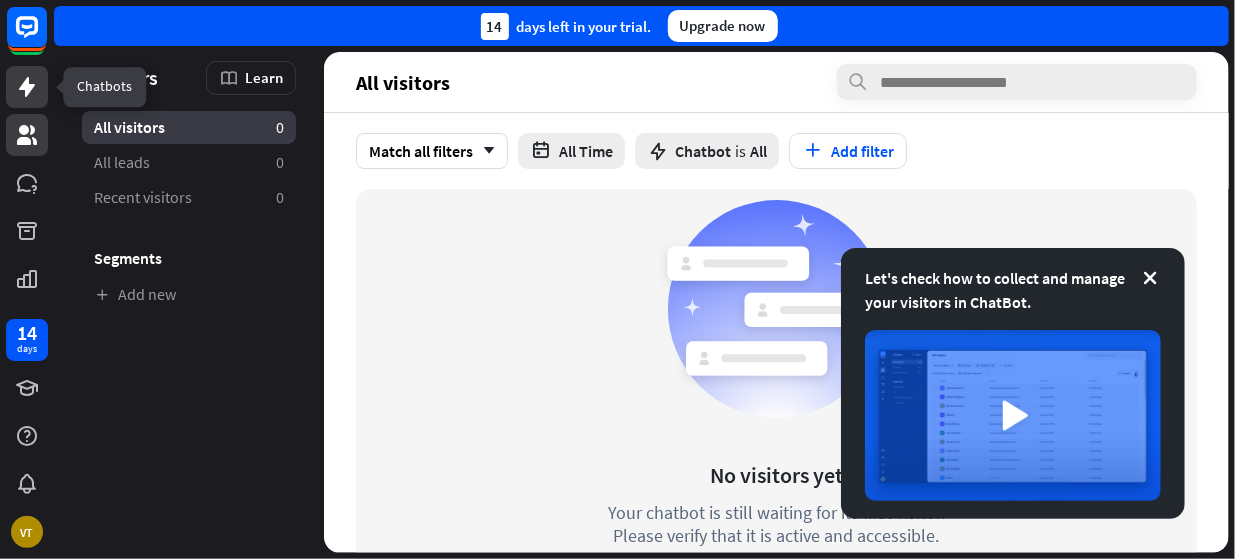 click 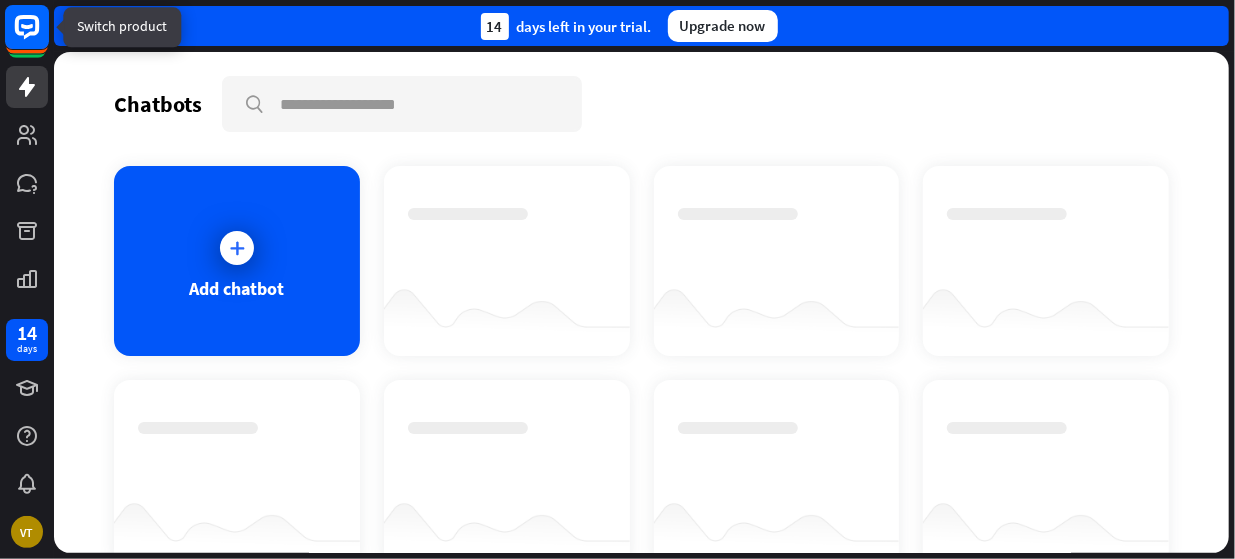 click 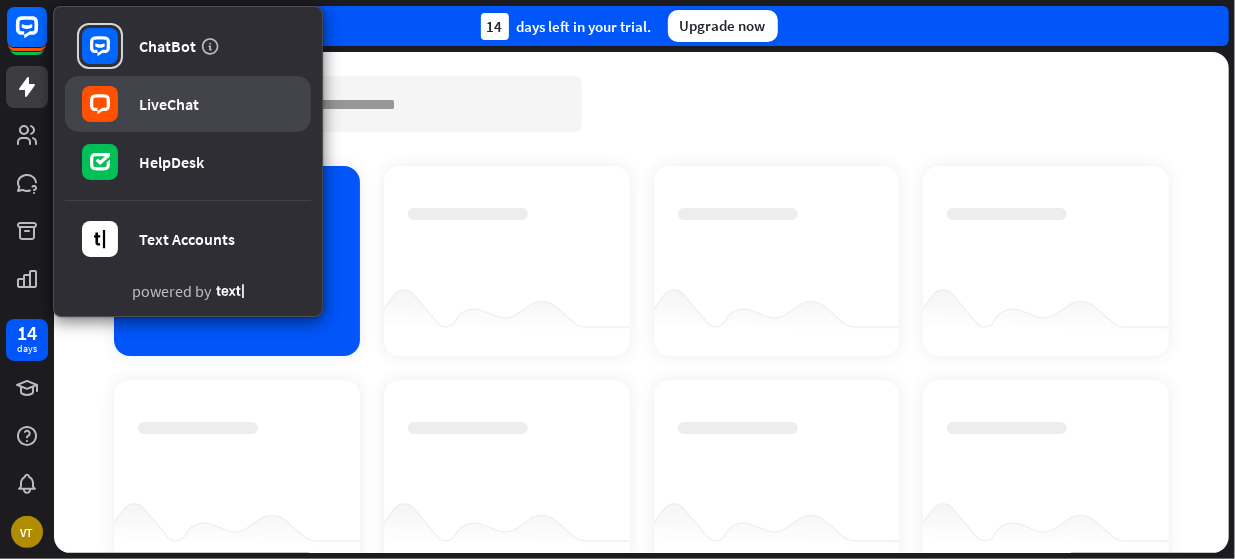 click on "LiveChat" at bounding box center [169, 104] 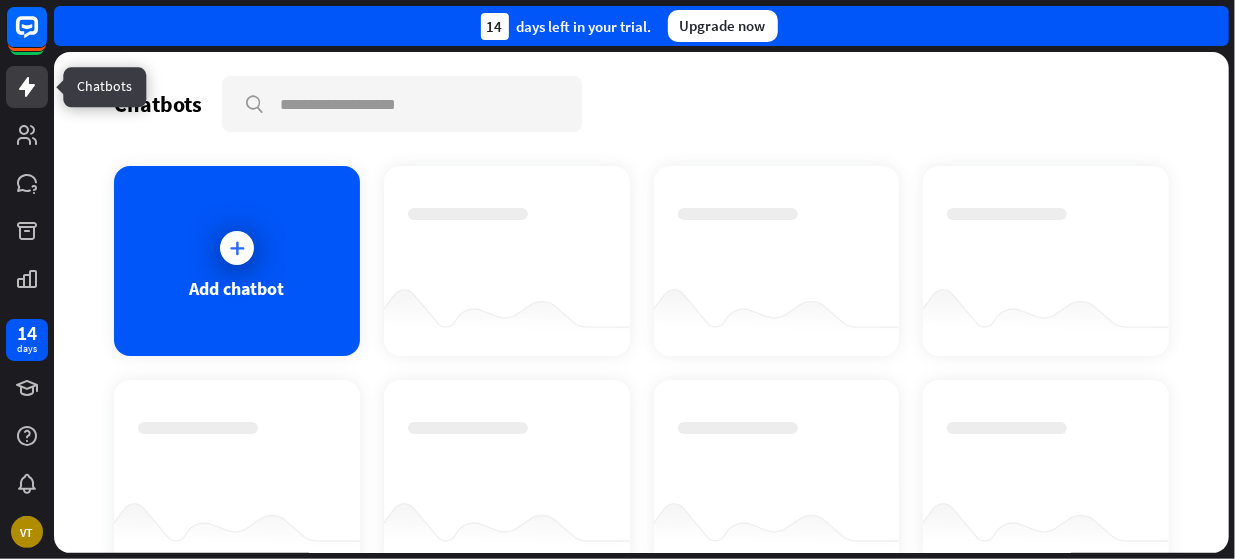 click 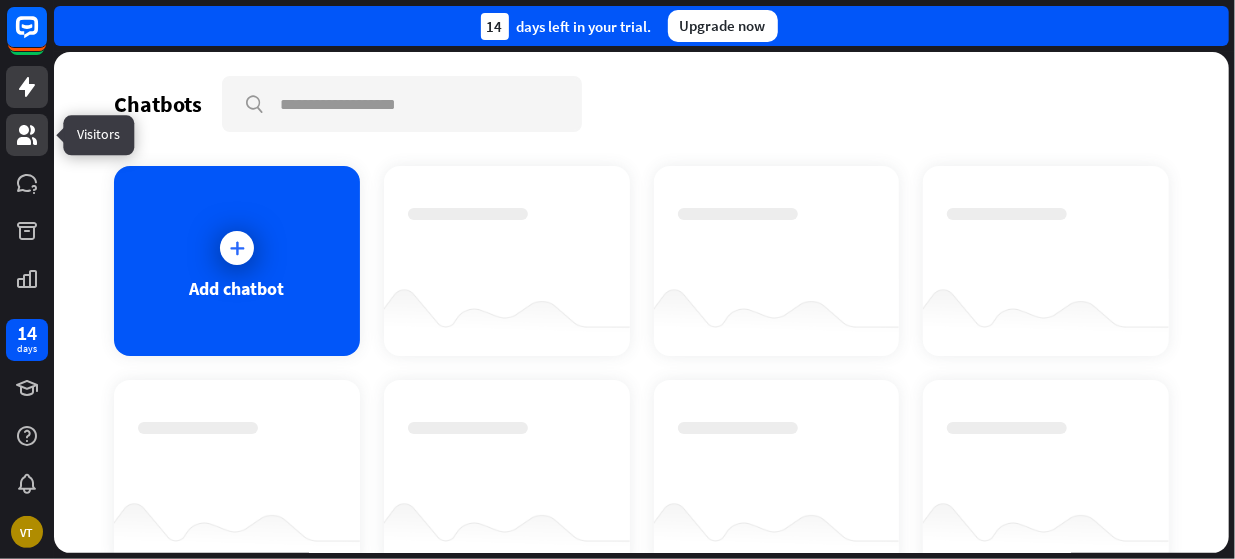 click 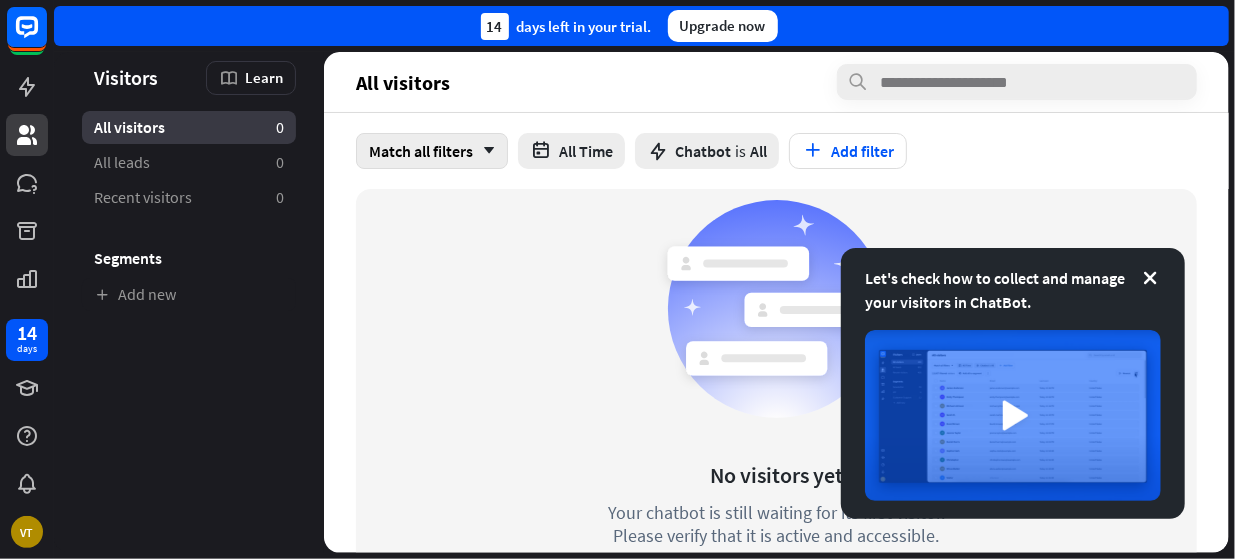 click on "arrow_down" at bounding box center [484, 151] 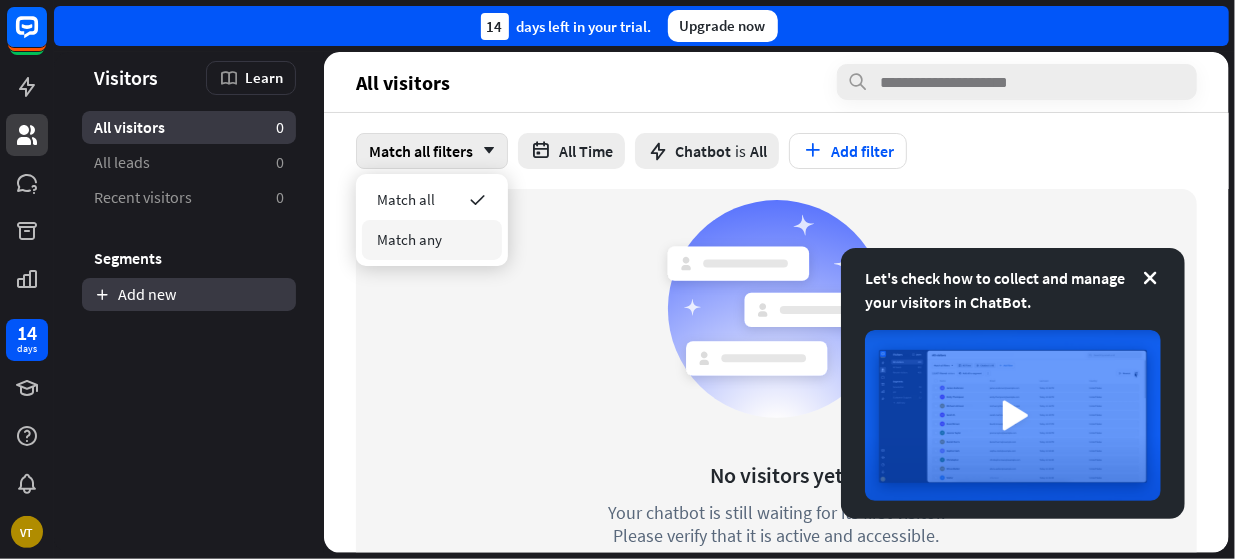 drag, startPoint x: 466, startPoint y: 353, endPoint x: 224, endPoint y: 281, distance: 252.48366 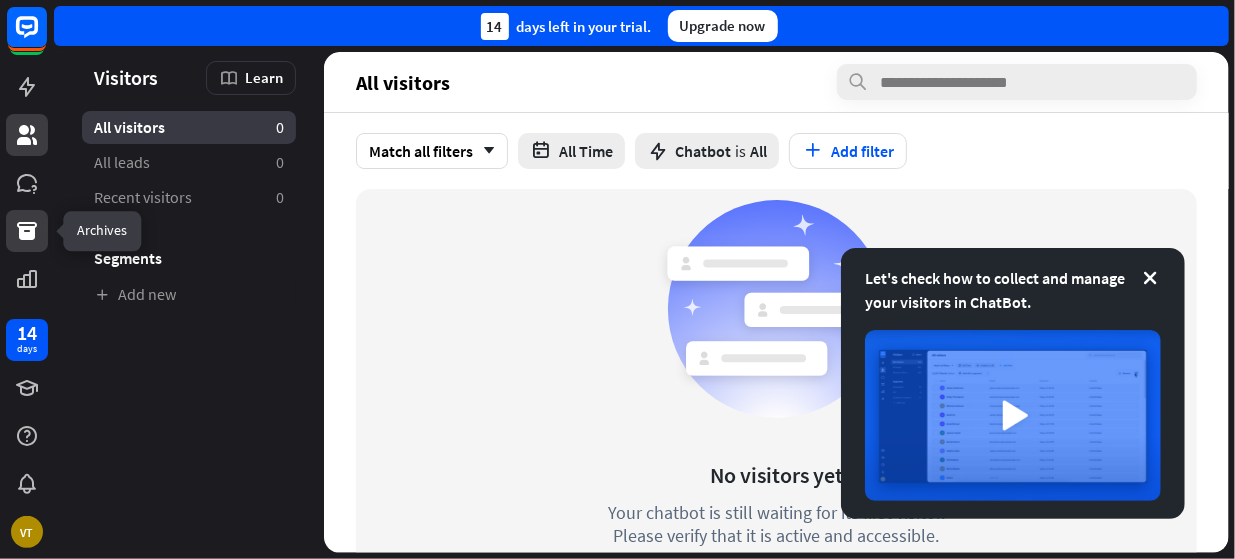 click 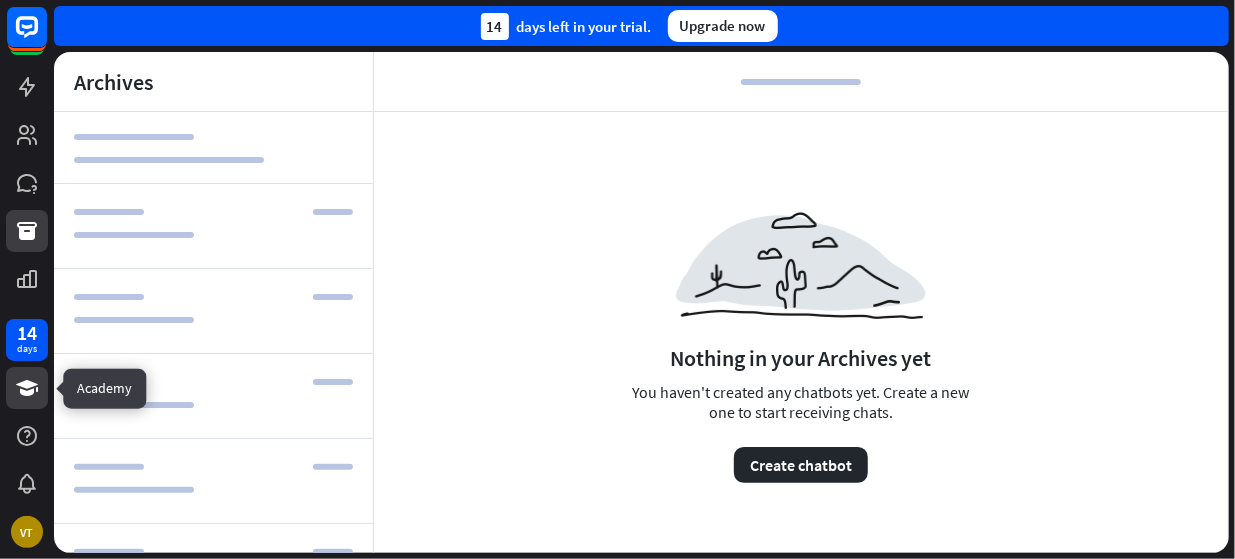 click 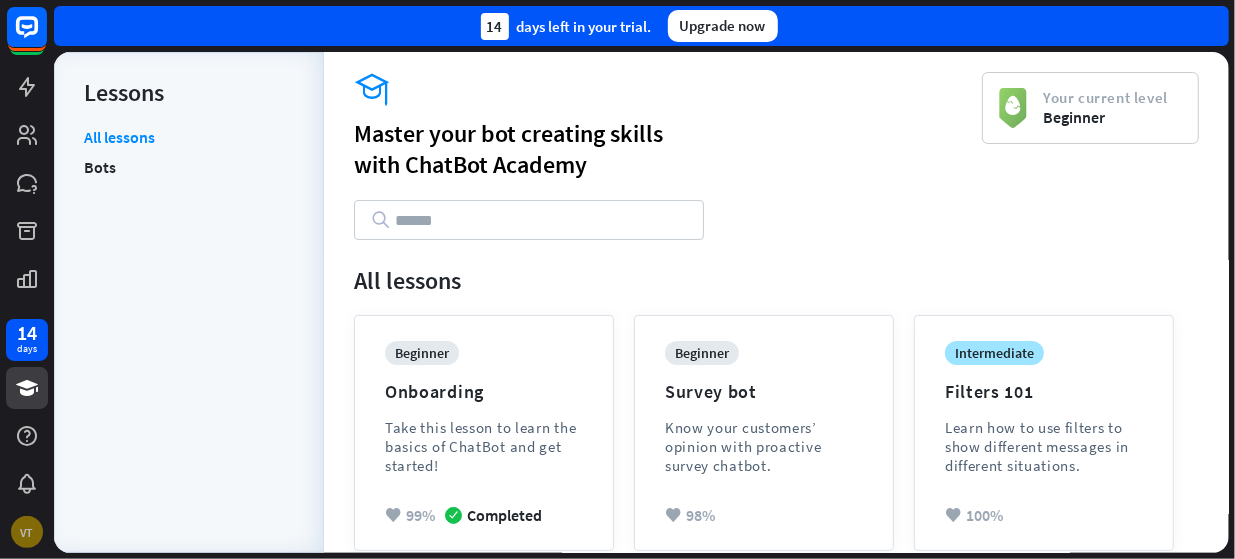click on "VT" at bounding box center (27, 532) 